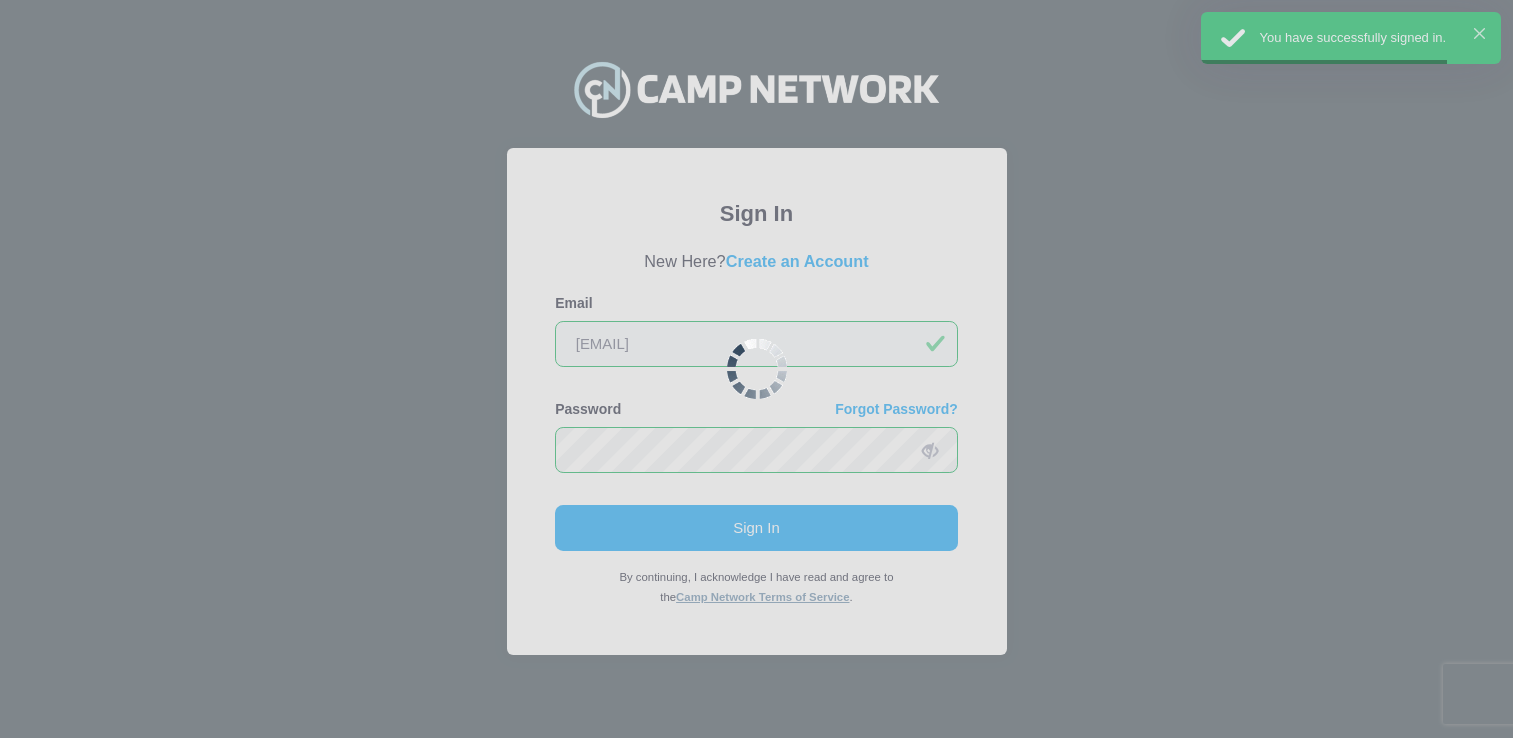 scroll, scrollTop: 0, scrollLeft: 0, axis: both 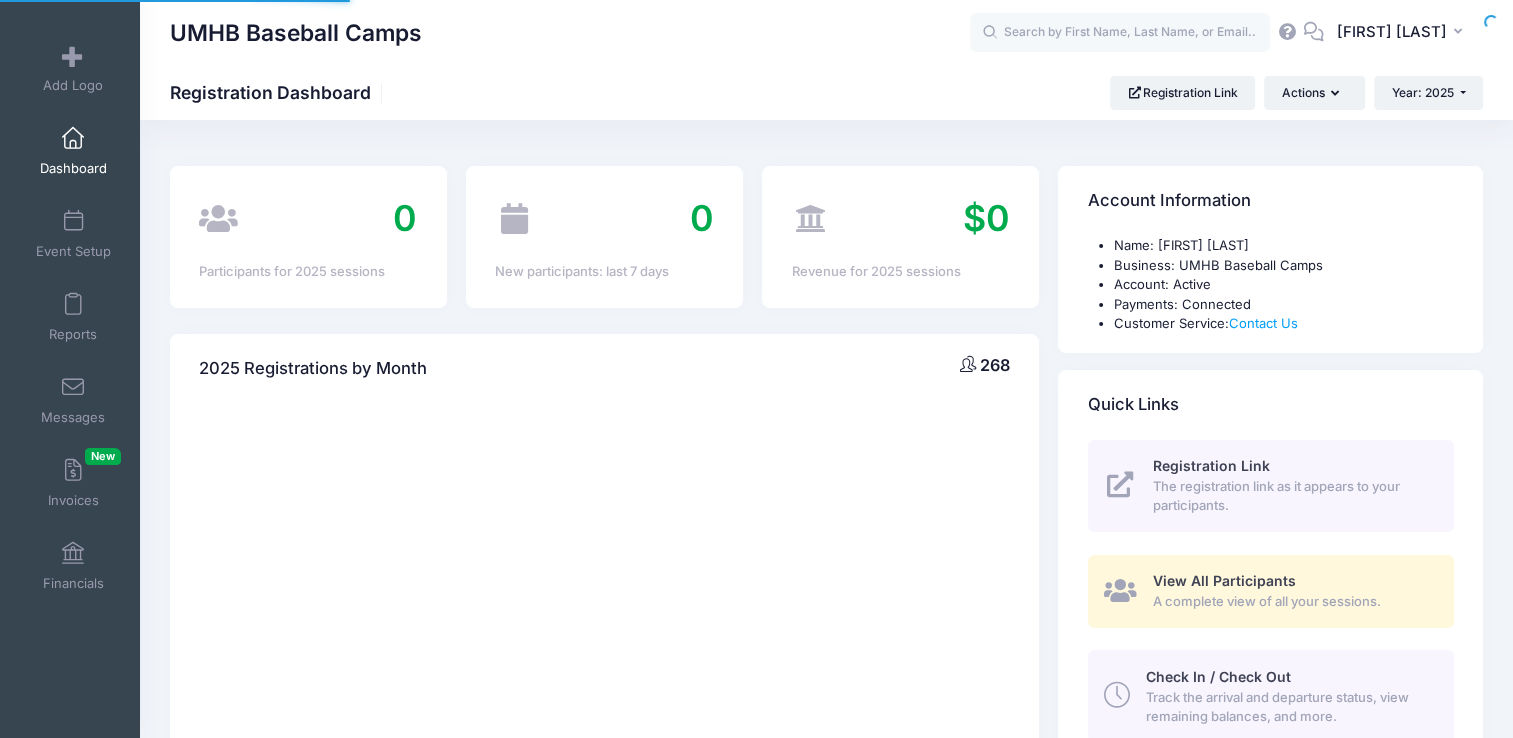 select 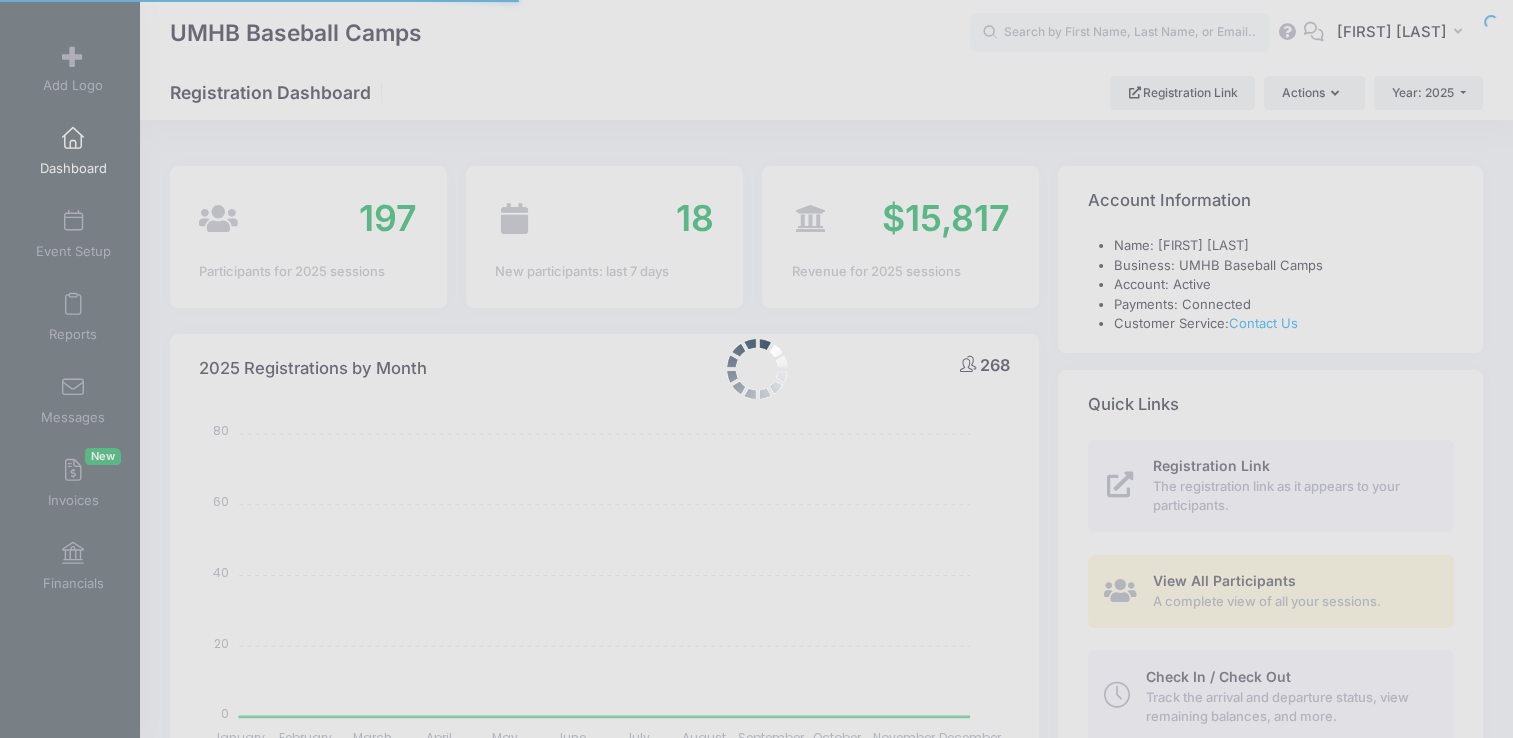 scroll, scrollTop: 0, scrollLeft: 0, axis: both 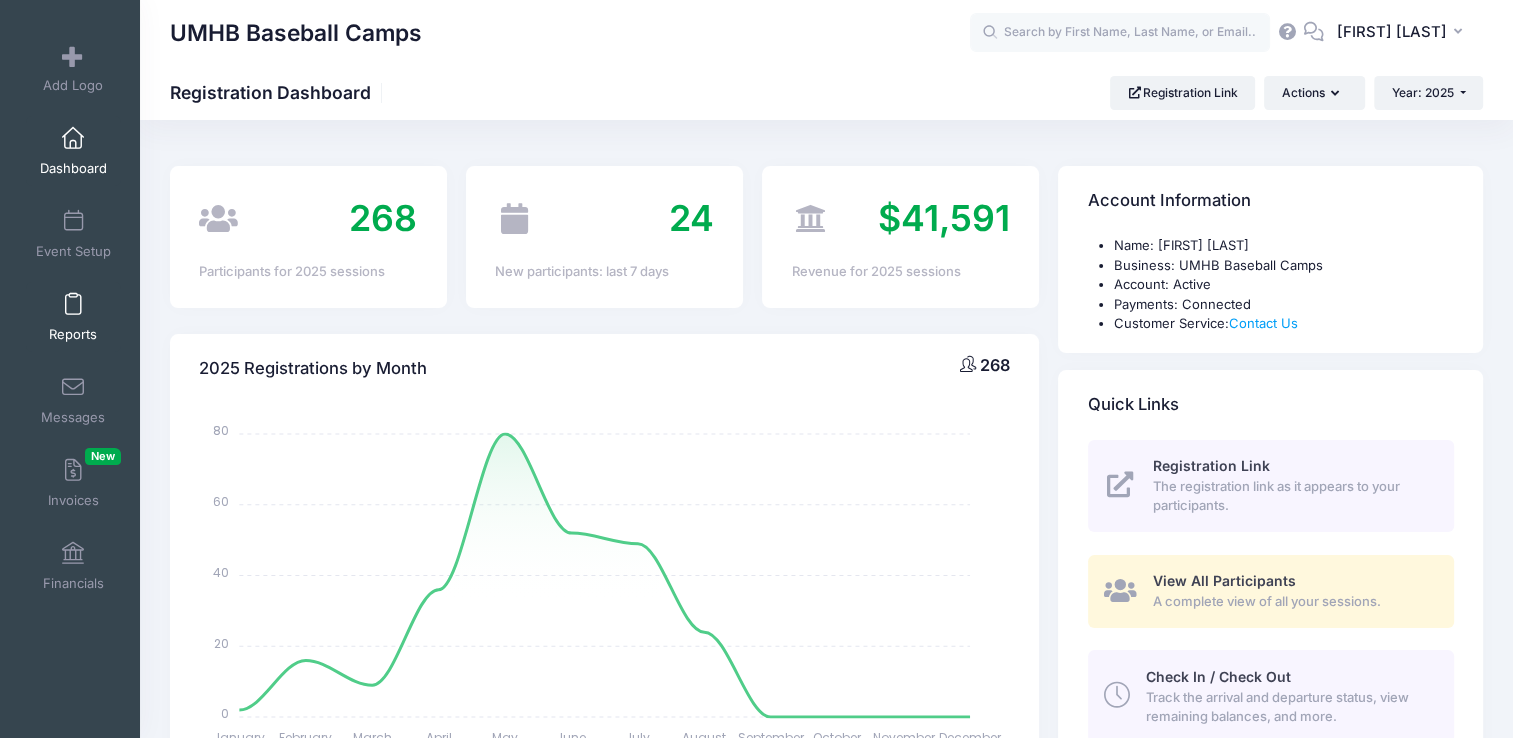 click at bounding box center [73, 305] 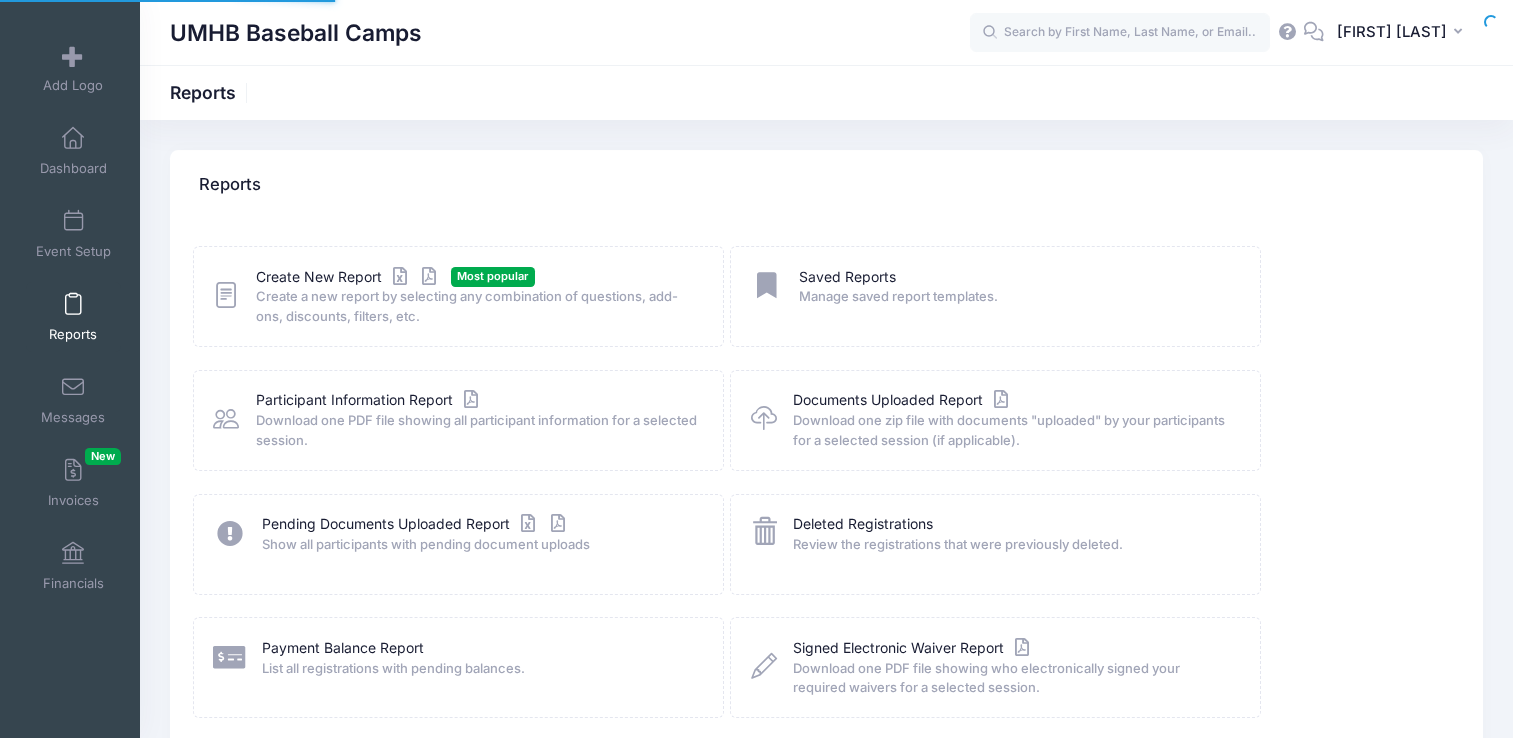 scroll, scrollTop: 0, scrollLeft: 0, axis: both 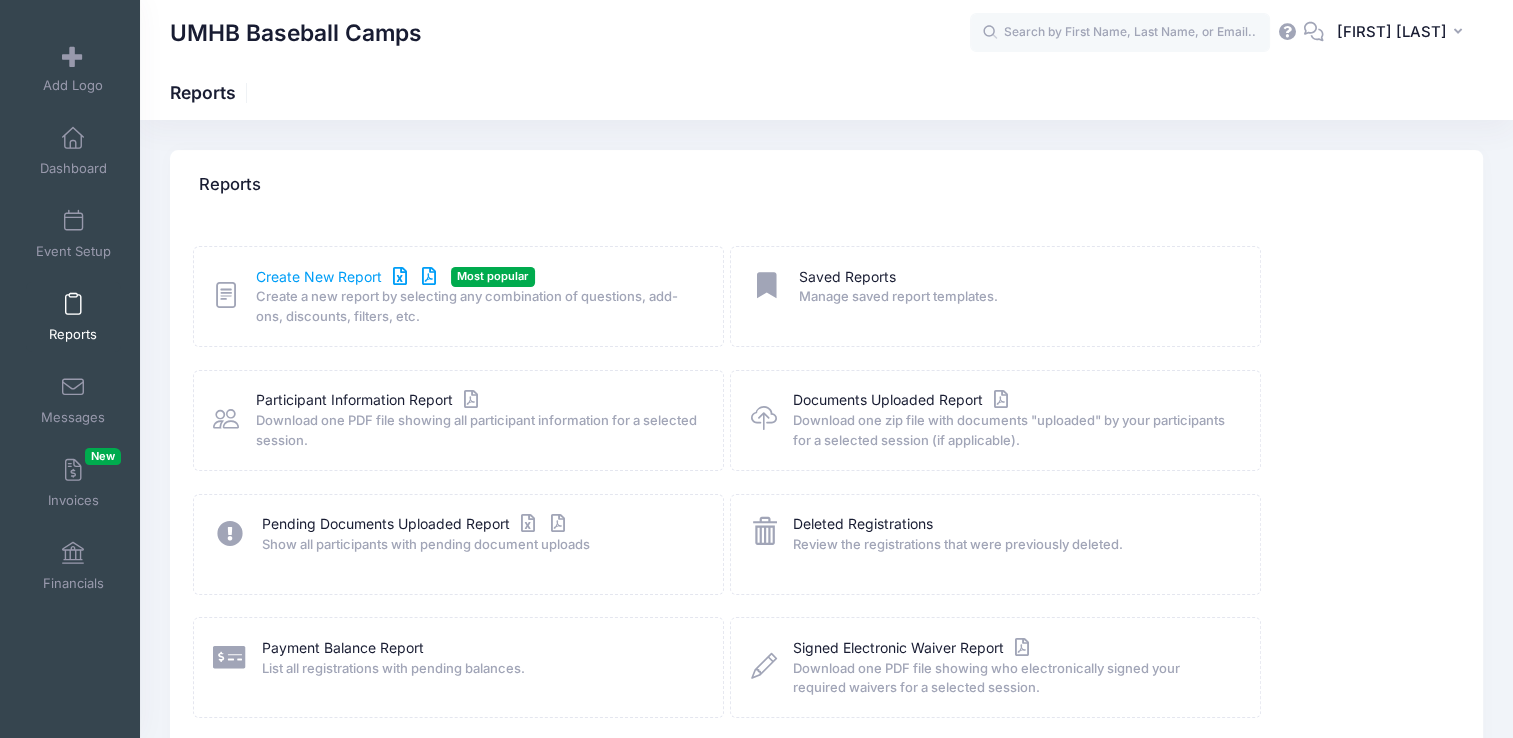 click on "Create New Report" at bounding box center [349, 277] 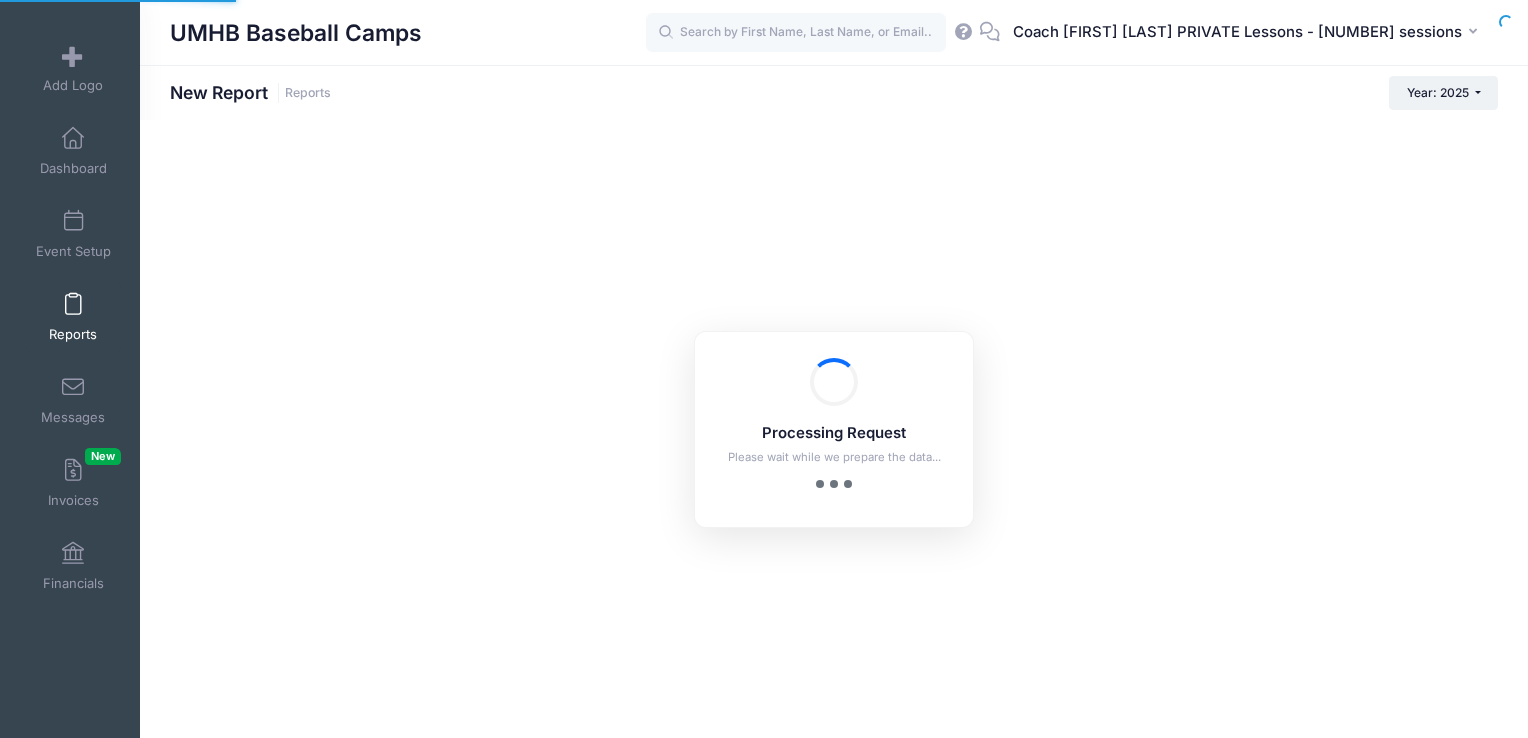 scroll, scrollTop: 0, scrollLeft: 0, axis: both 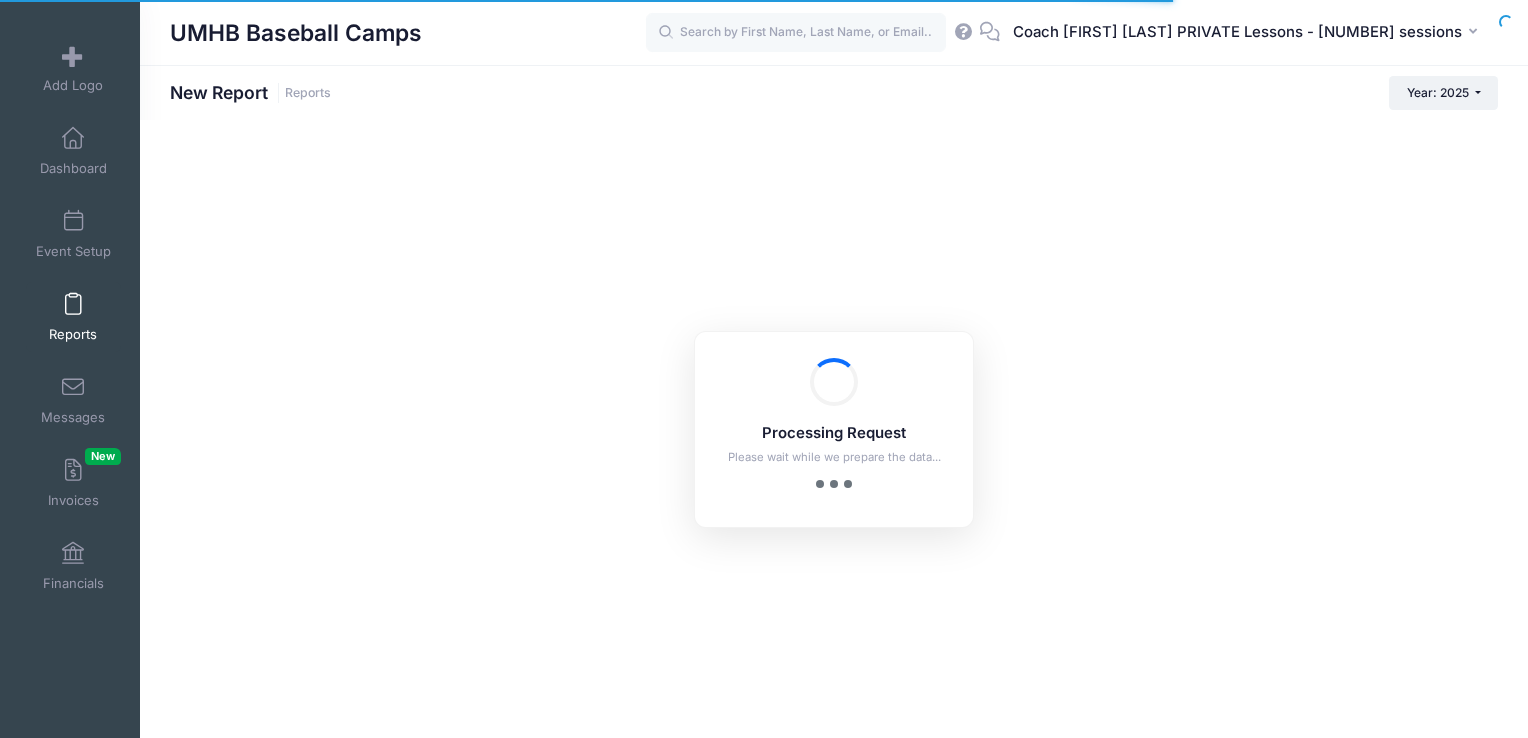checkbox on "true" 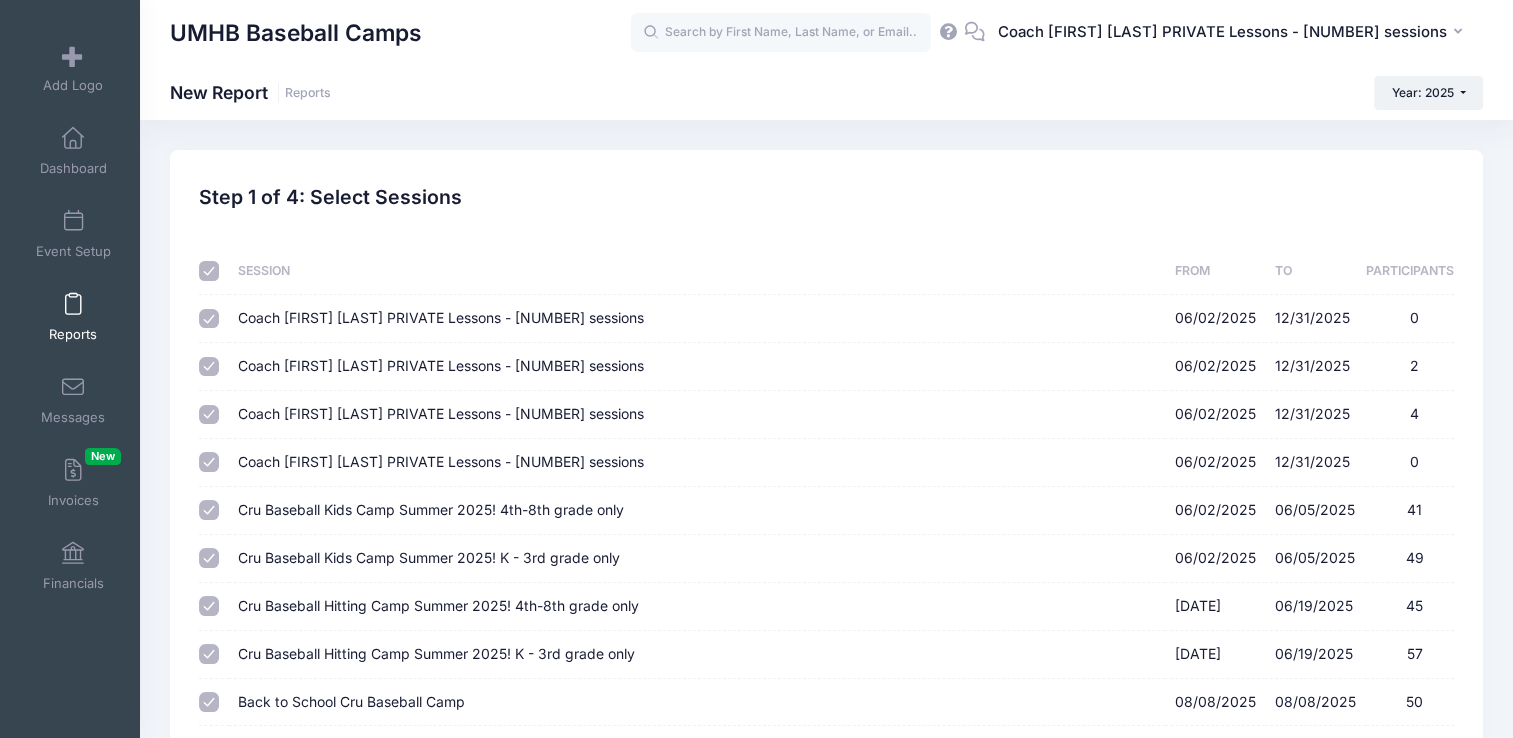 click at bounding box center (209, 271) 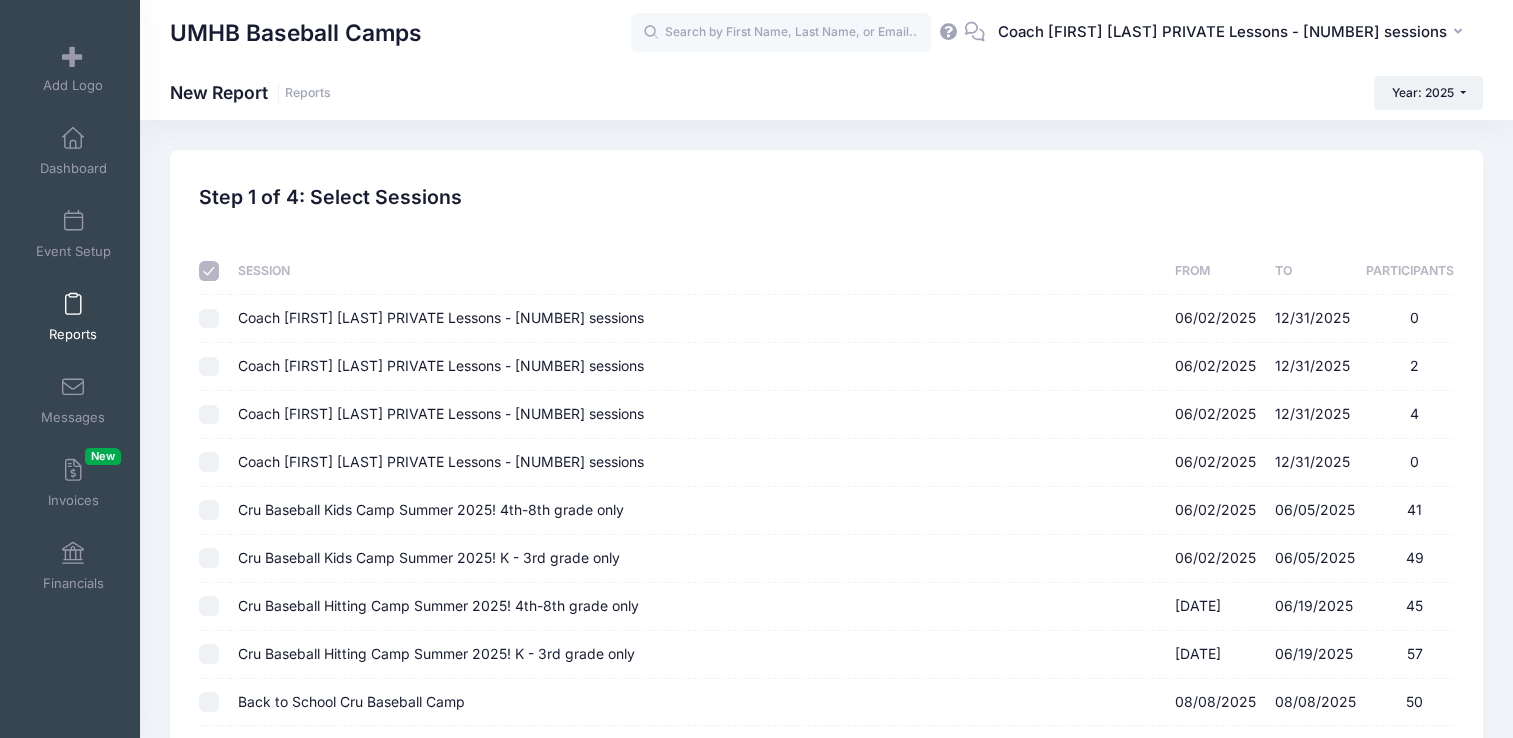 checkbox on "false" 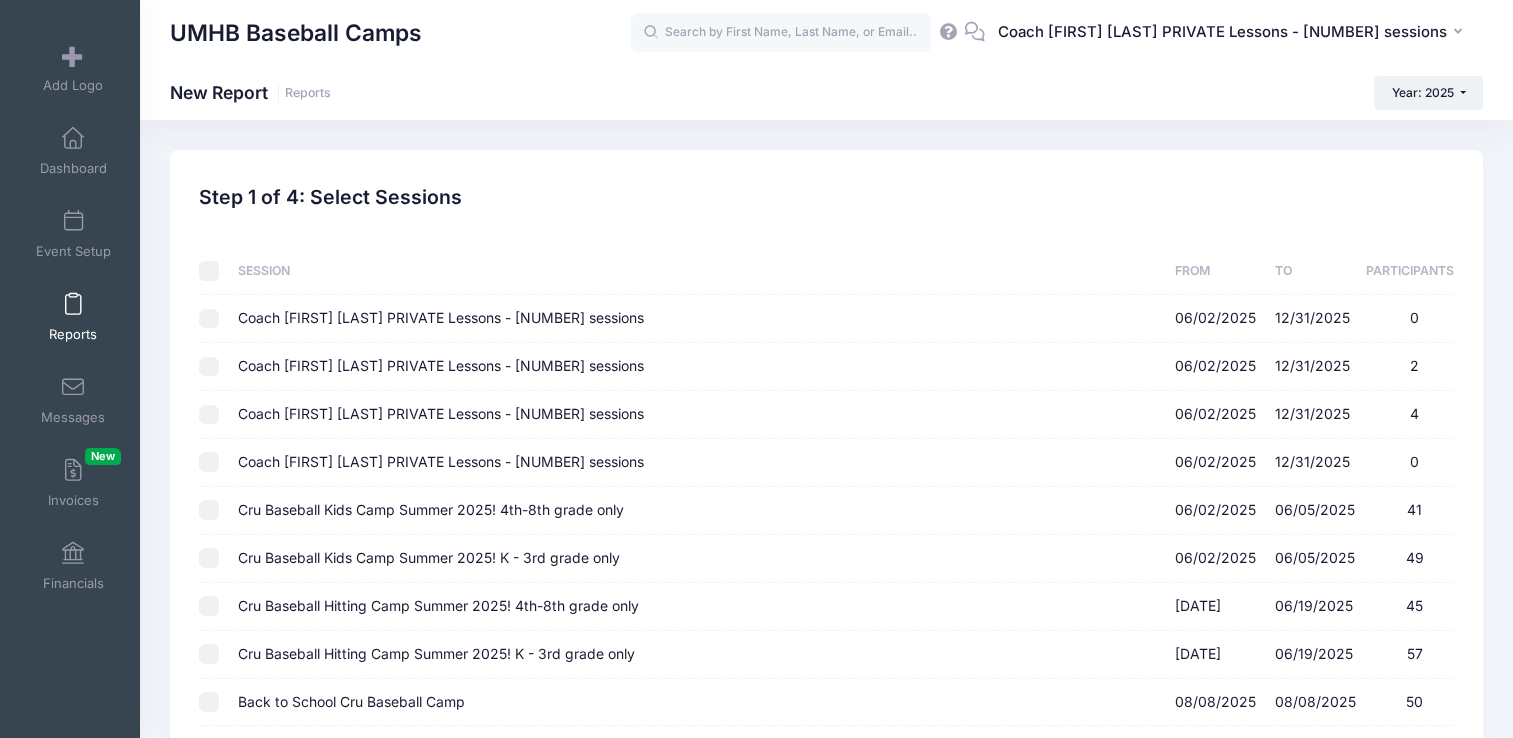 checkbox on "false" 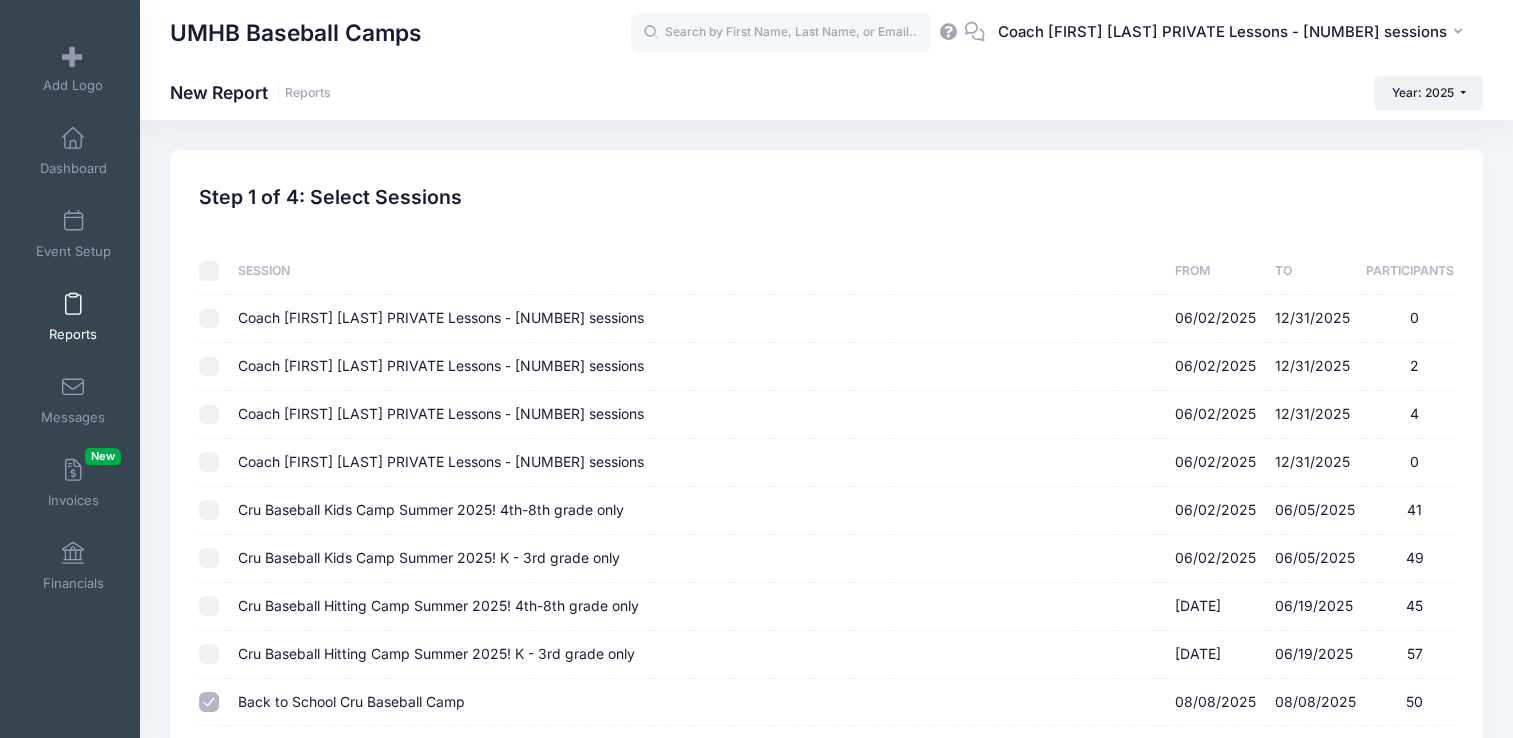 scroll, scrollTop: 330, scrollLeft: 0, axis: vertical 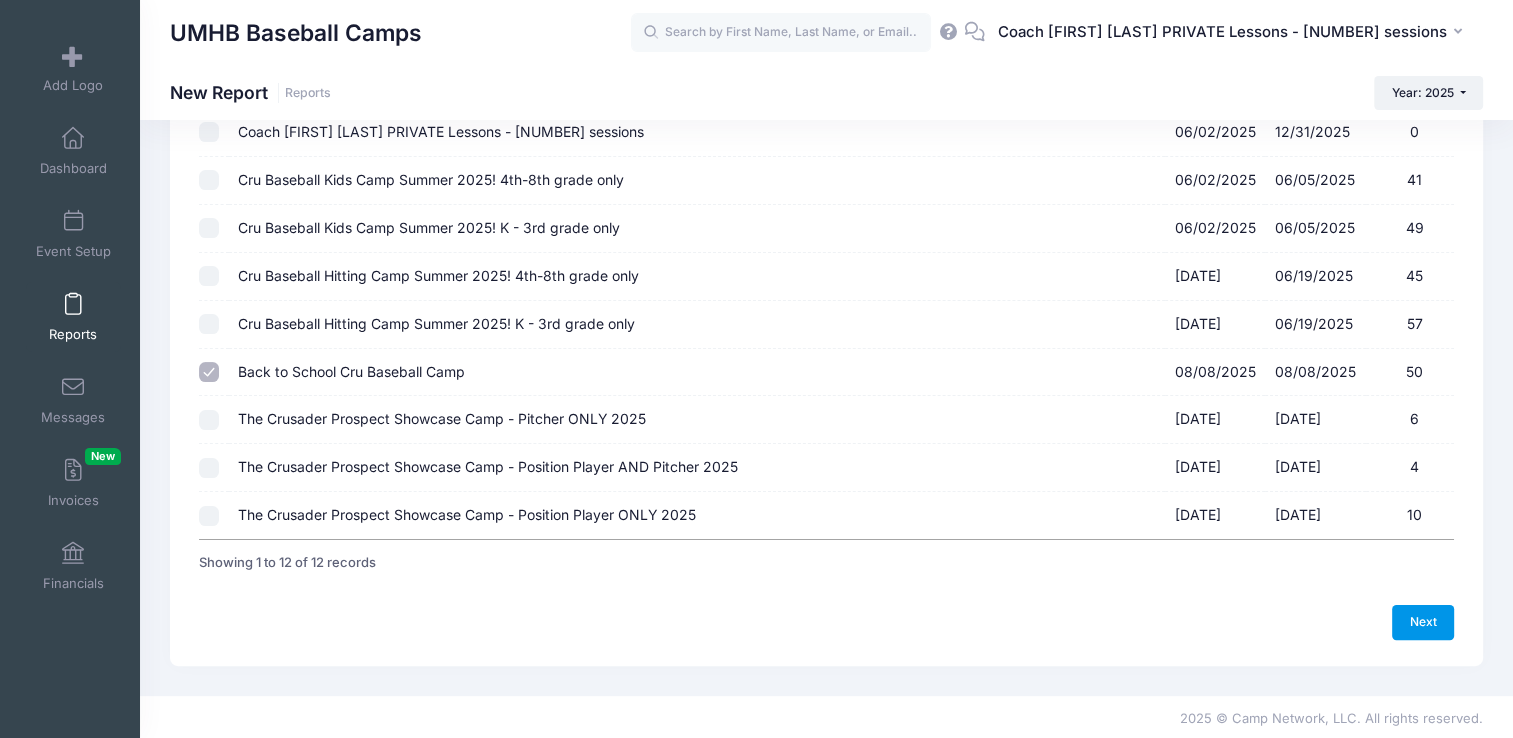 click on "Next" at bounding box center (1423, 622) 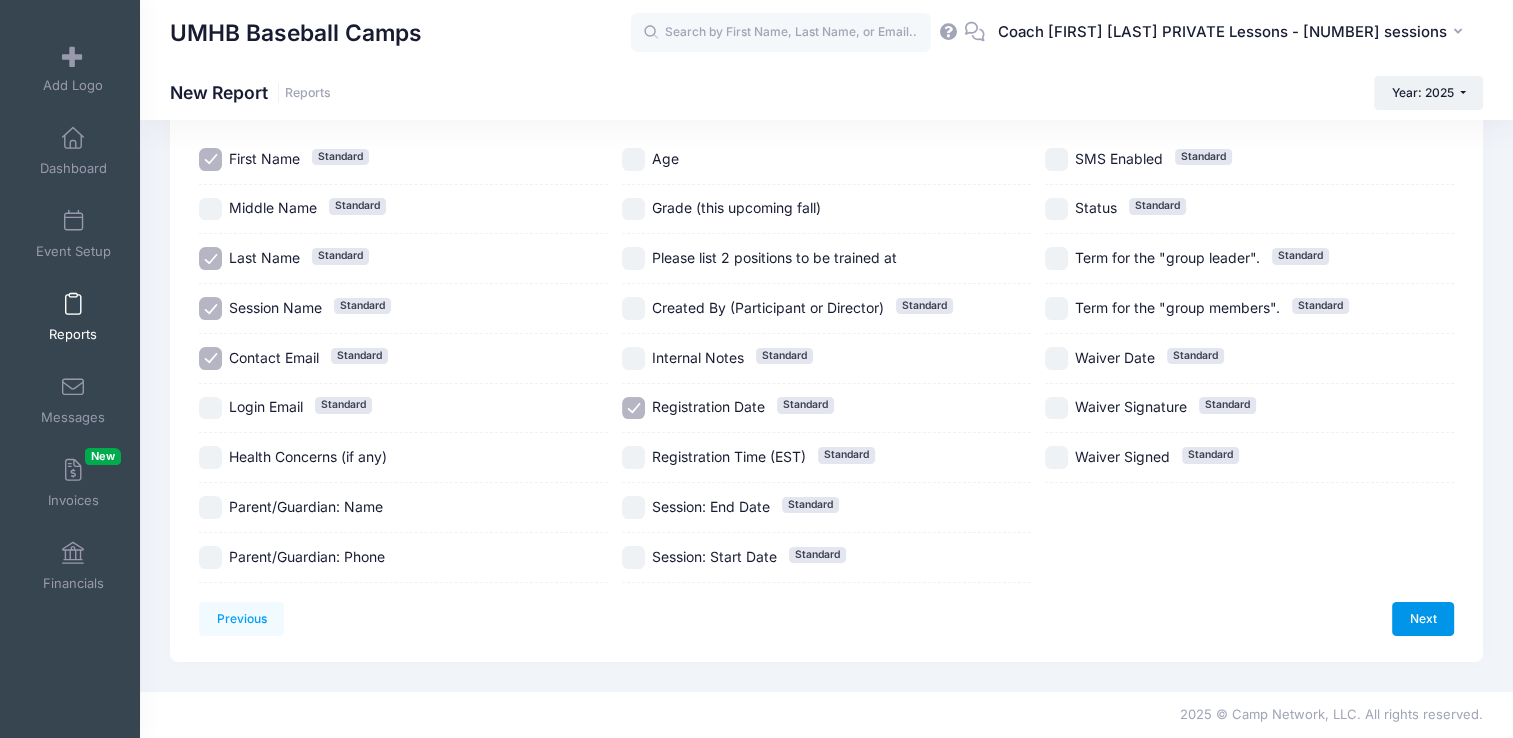 scroll, scrollTop: 0, scrollLeft: 0, axis: both 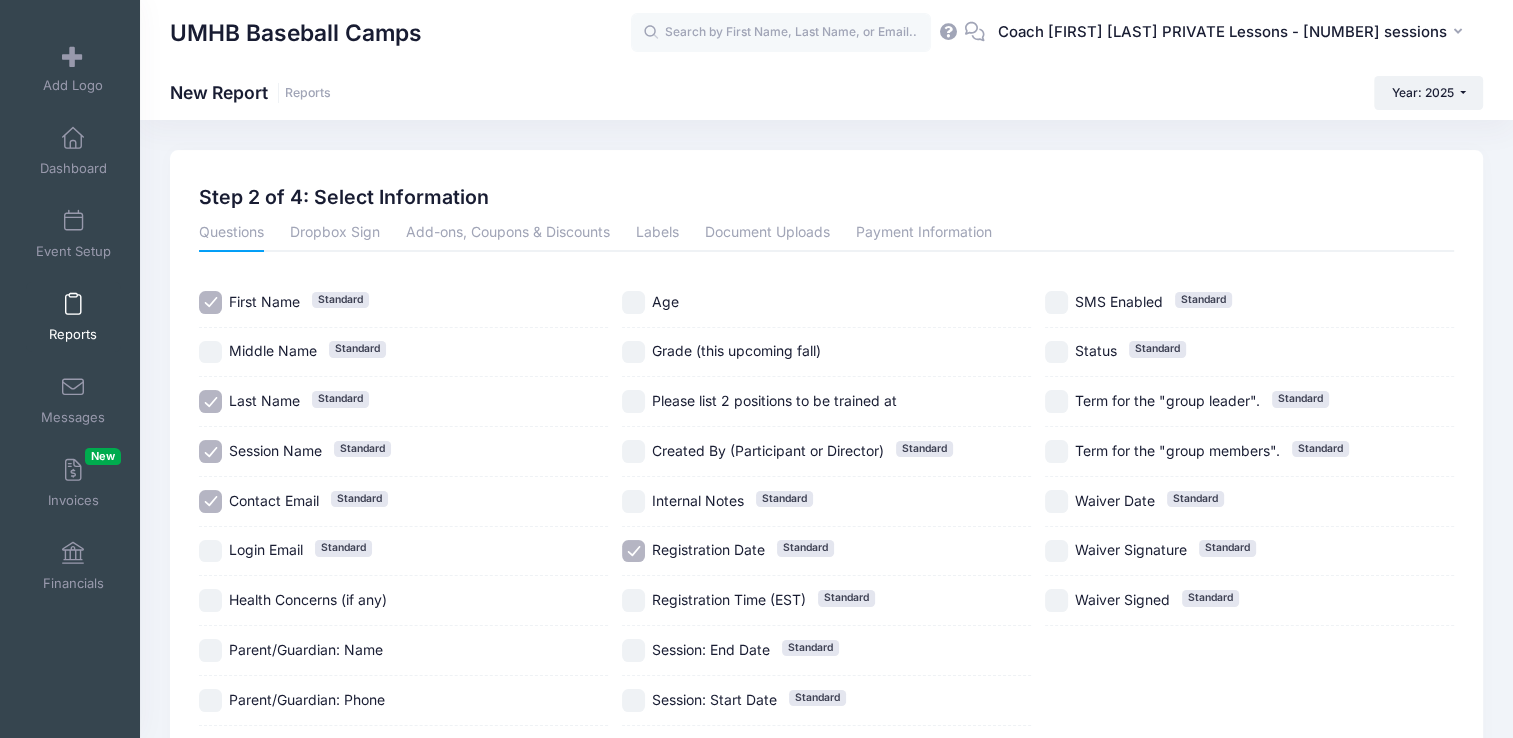 click on "Session Name Standard" at bounding box center (210, 451) 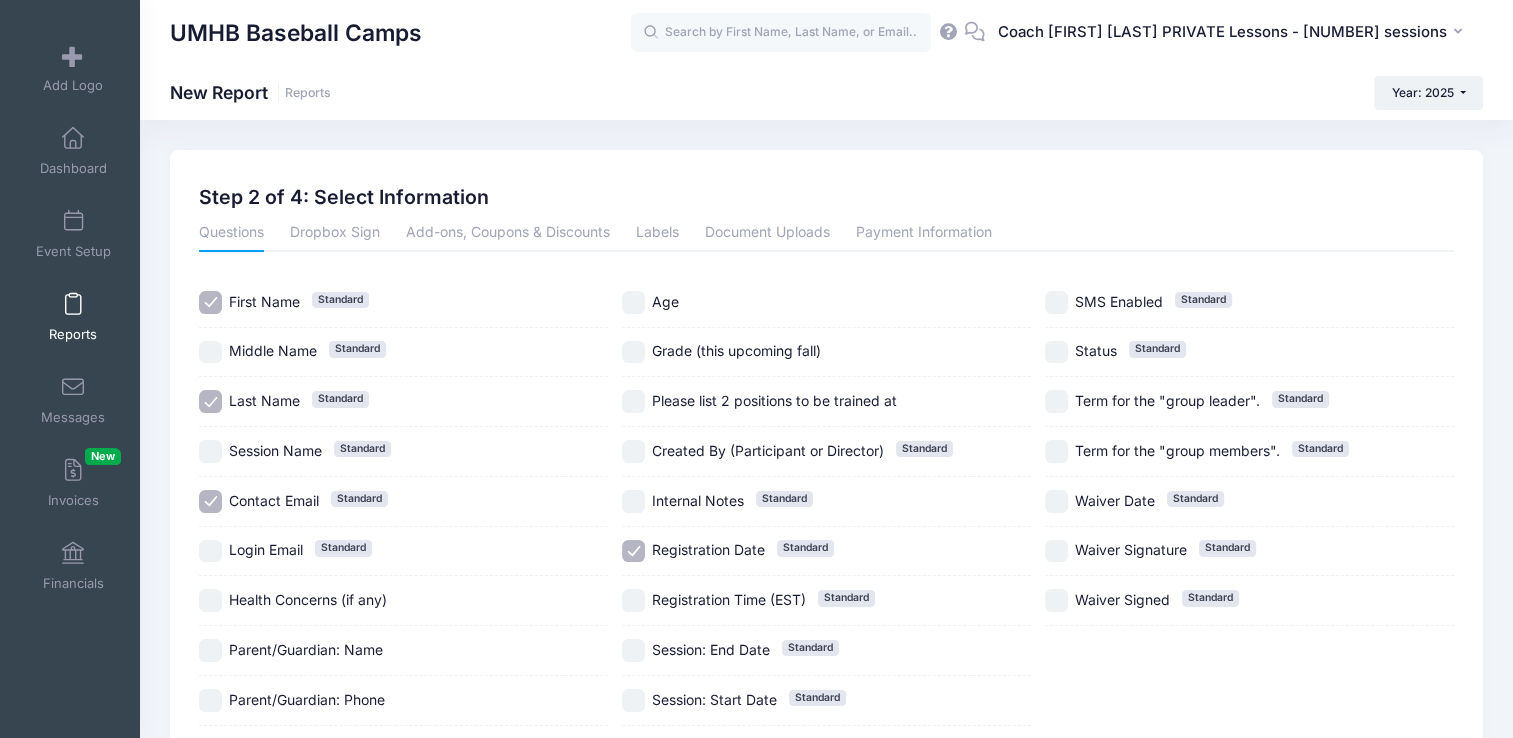 click on "Contact Email Standard" at bounding box center [210, 501] 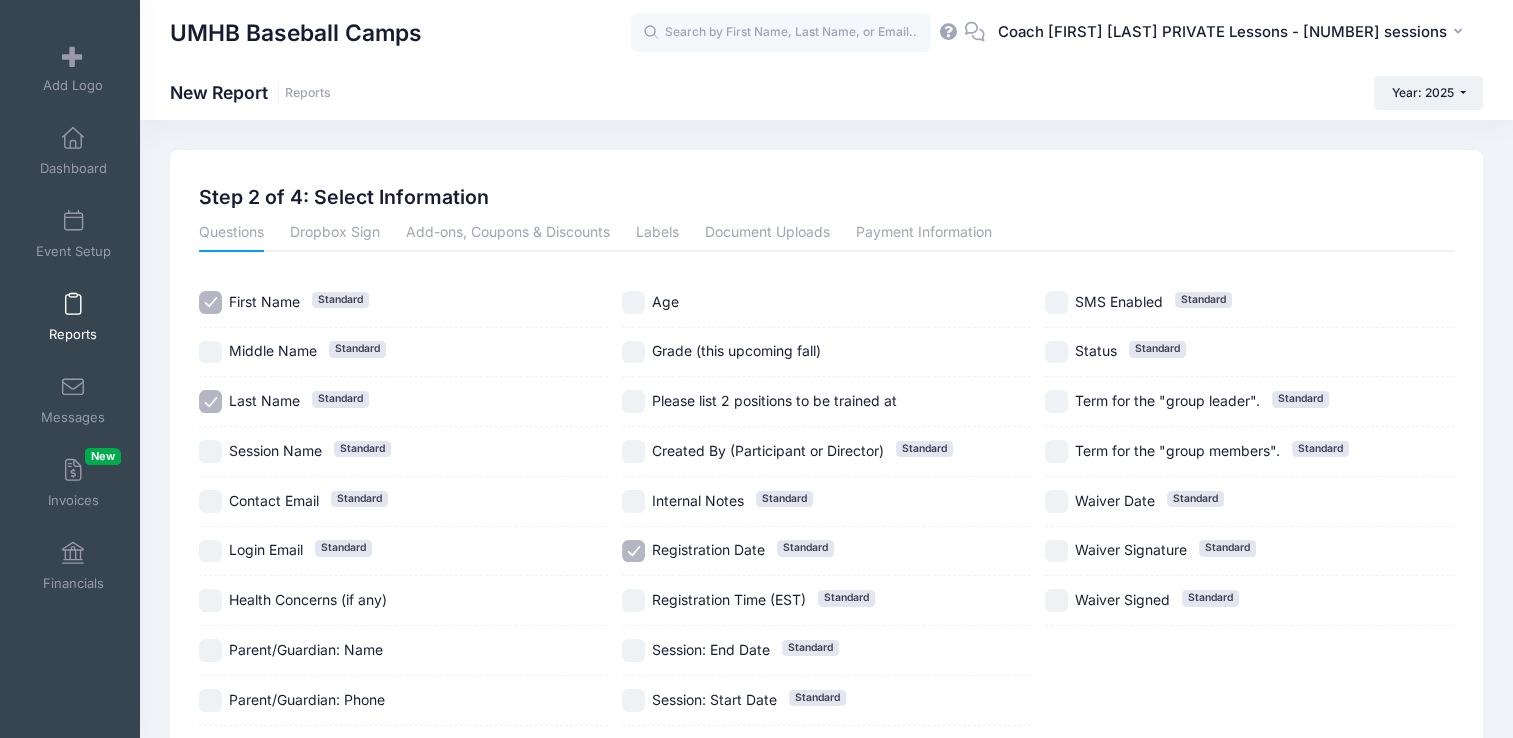 click on "Age" at bounding box center [633, 302] 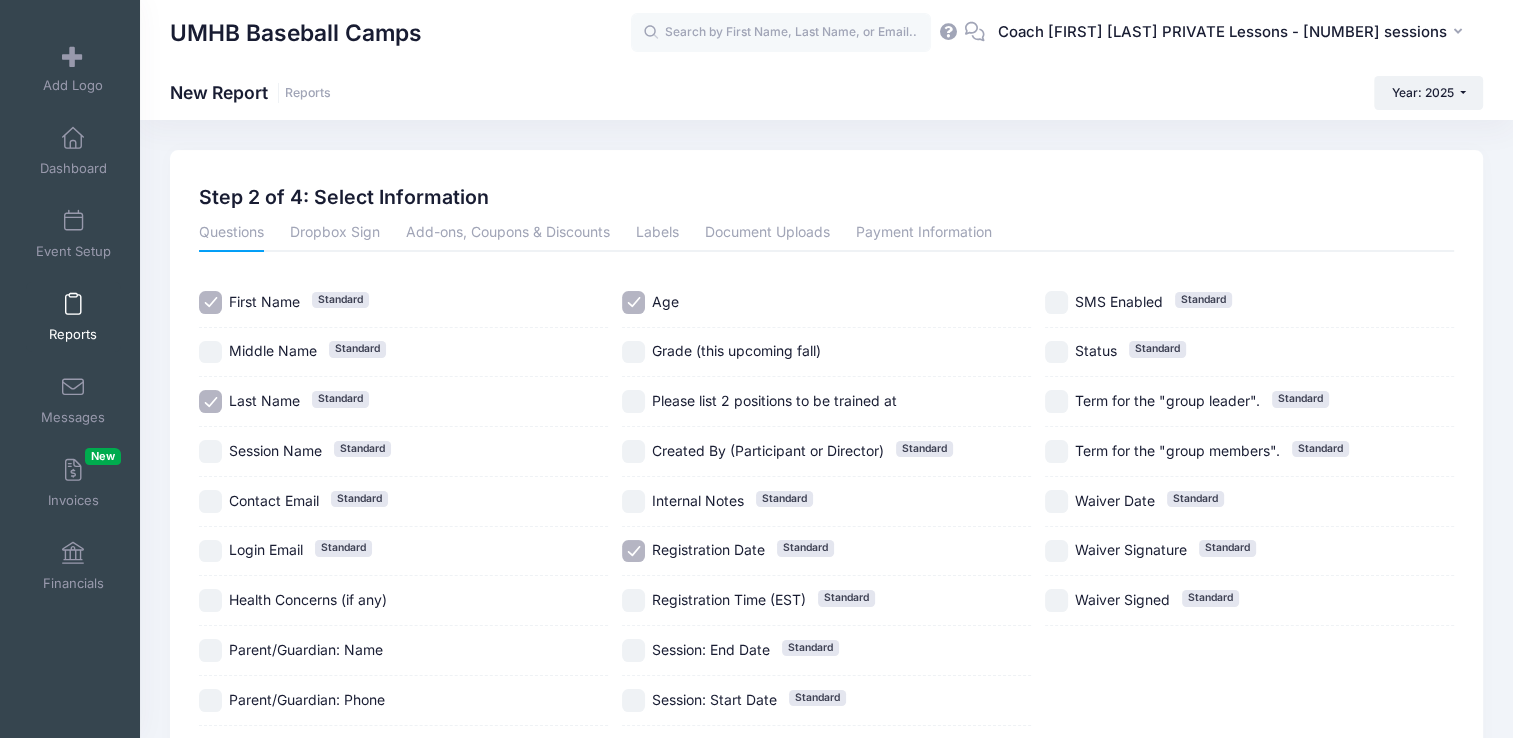click on "Grade (this upcoming fall)" at bounding box center (633, 352) 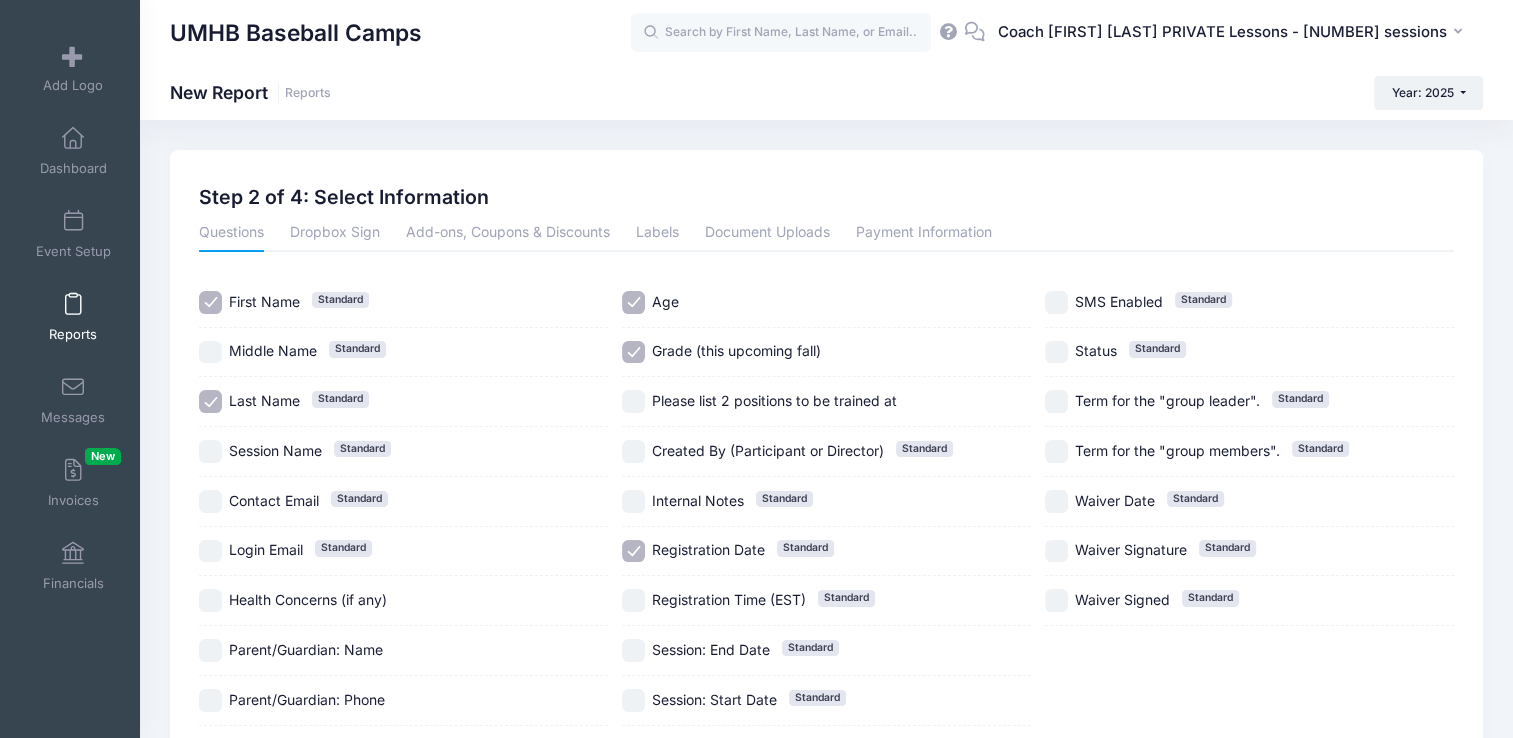 click on "Registration Date Standard" at bounding box center (633, 551) 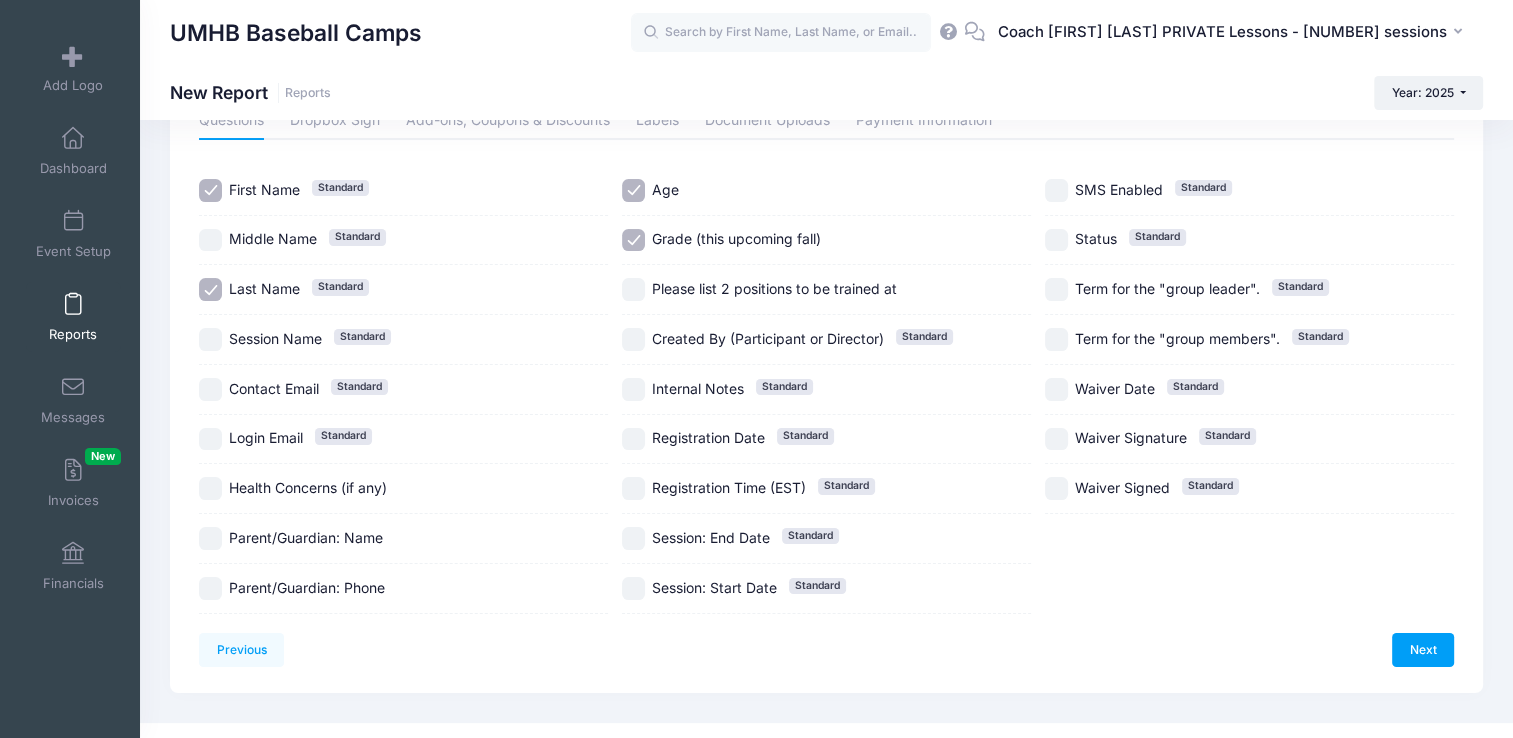 scroll, scrollTop: 140, scrollLeft: 0, axis: vertical 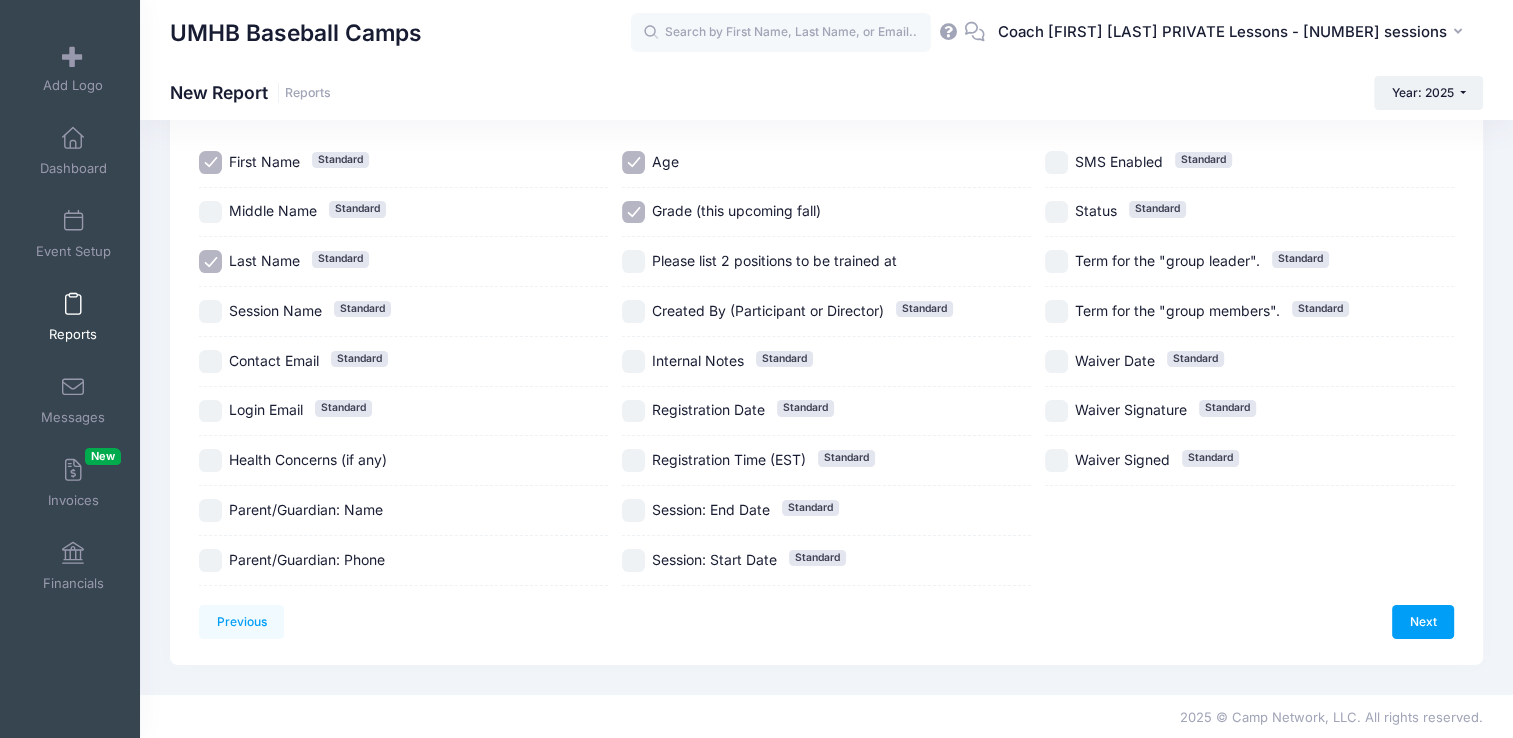 click on "Health Concerns (if any)" at bounding box center (210, 460) 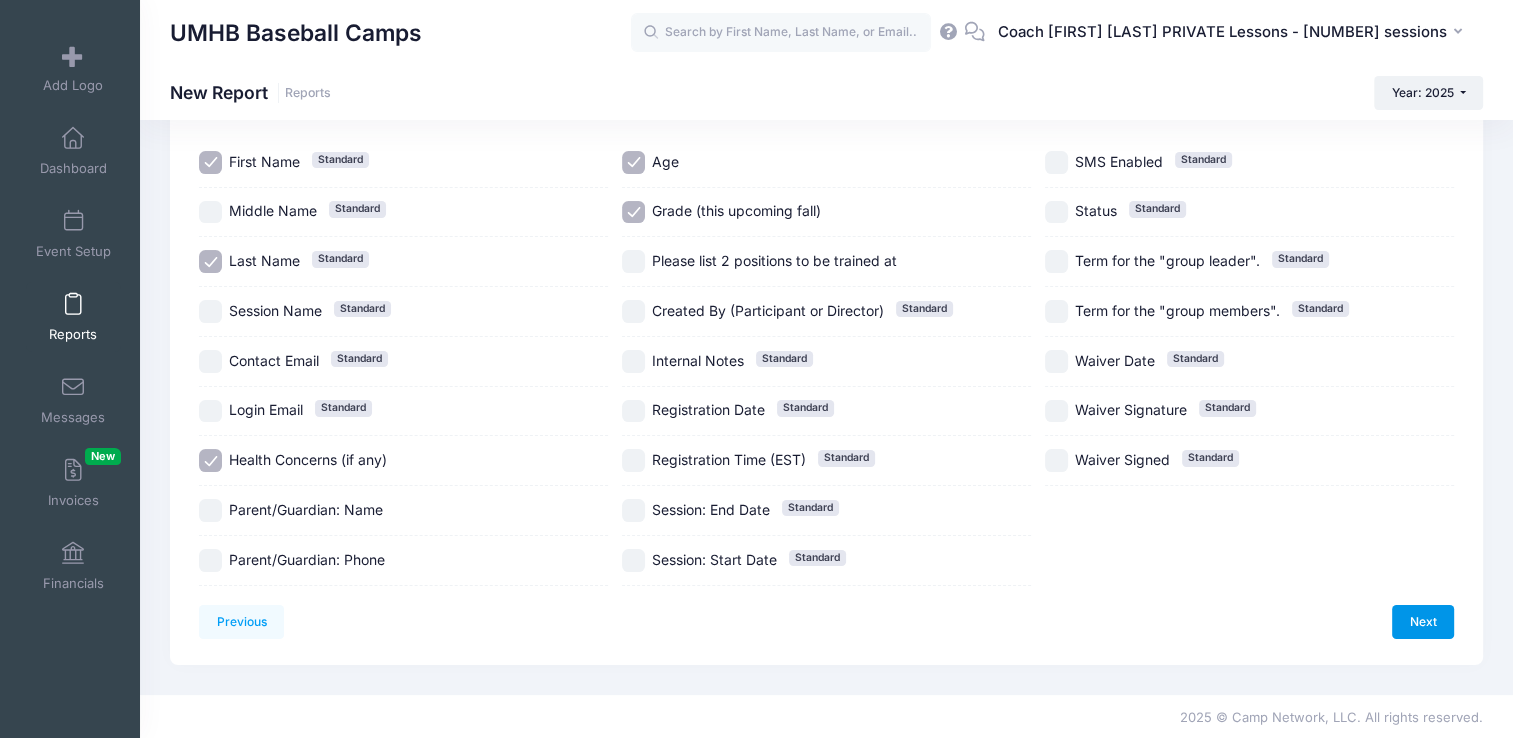 click on "Next" at bounding box center (1423, 622) 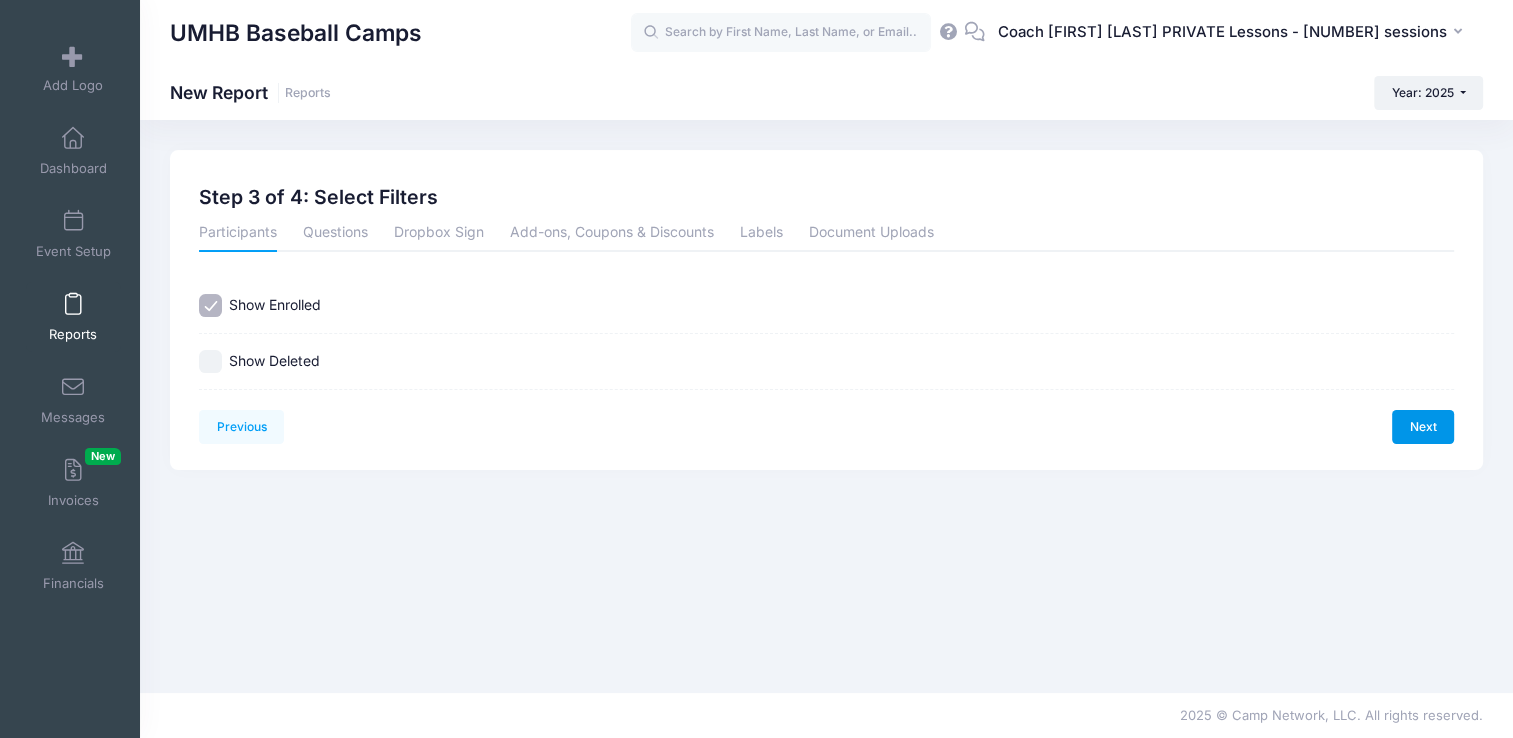 scroll, scrollTop: 0, scrollLeft: 0, axis: both 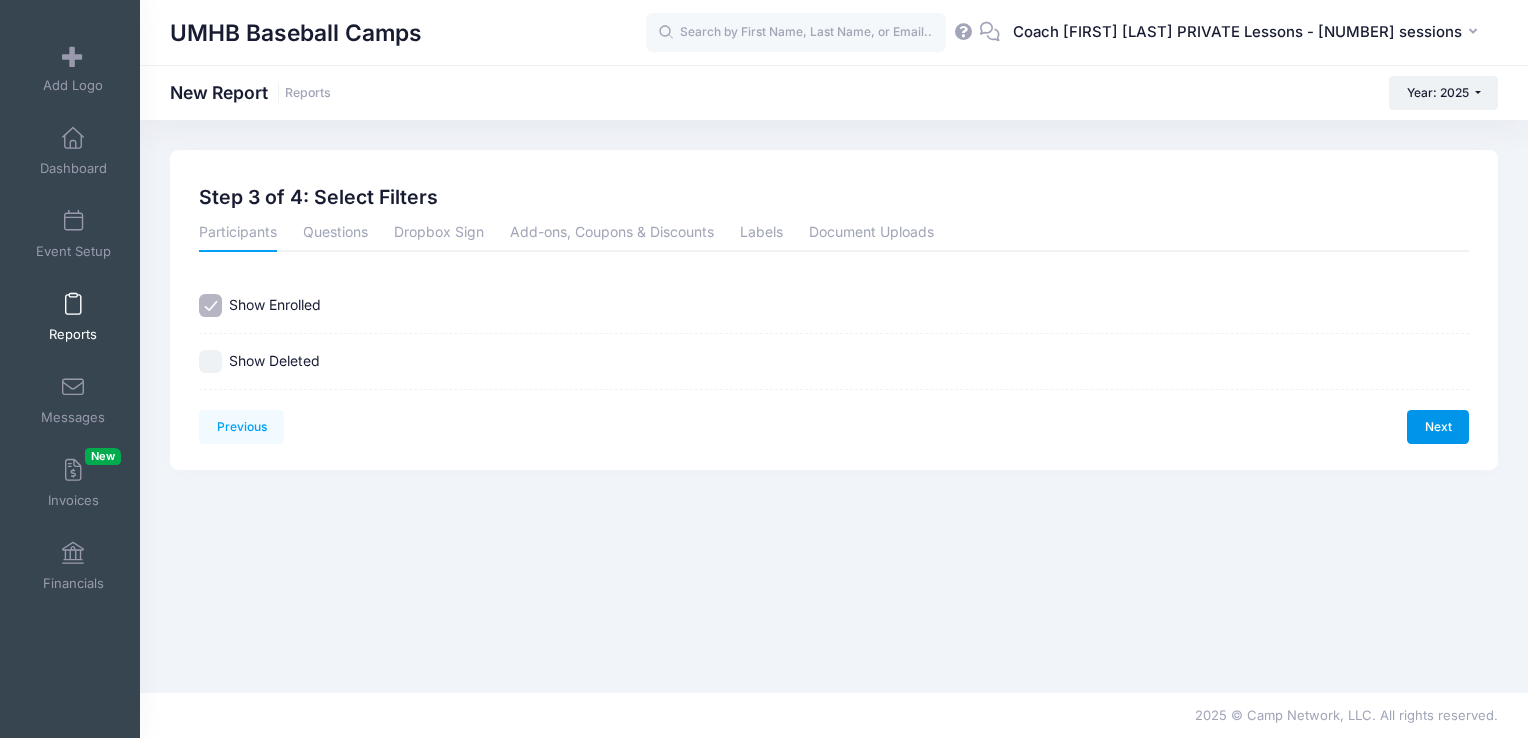 click on "Next" at bounding box center (1438, 427) 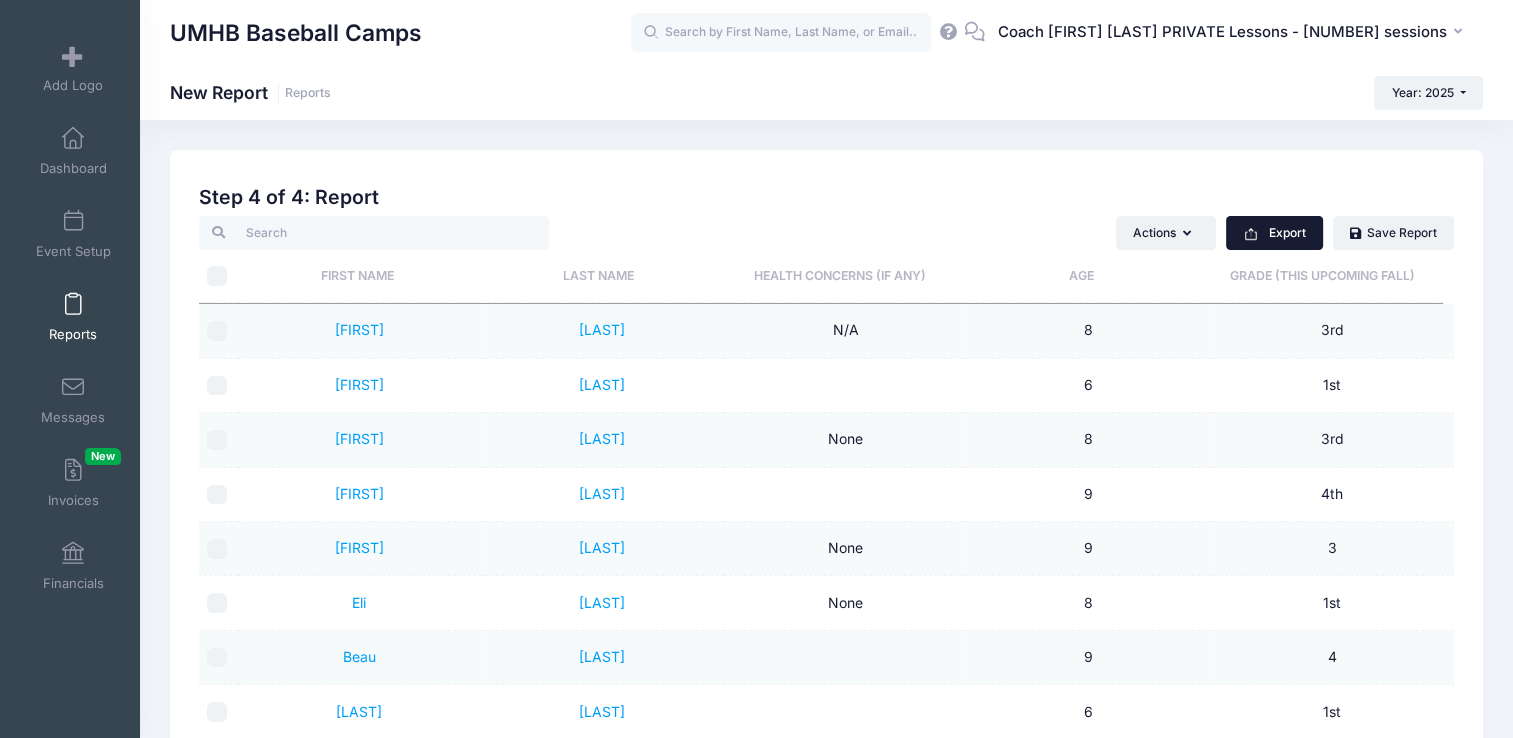 click on "Export" at bounding box center (1274, 233) 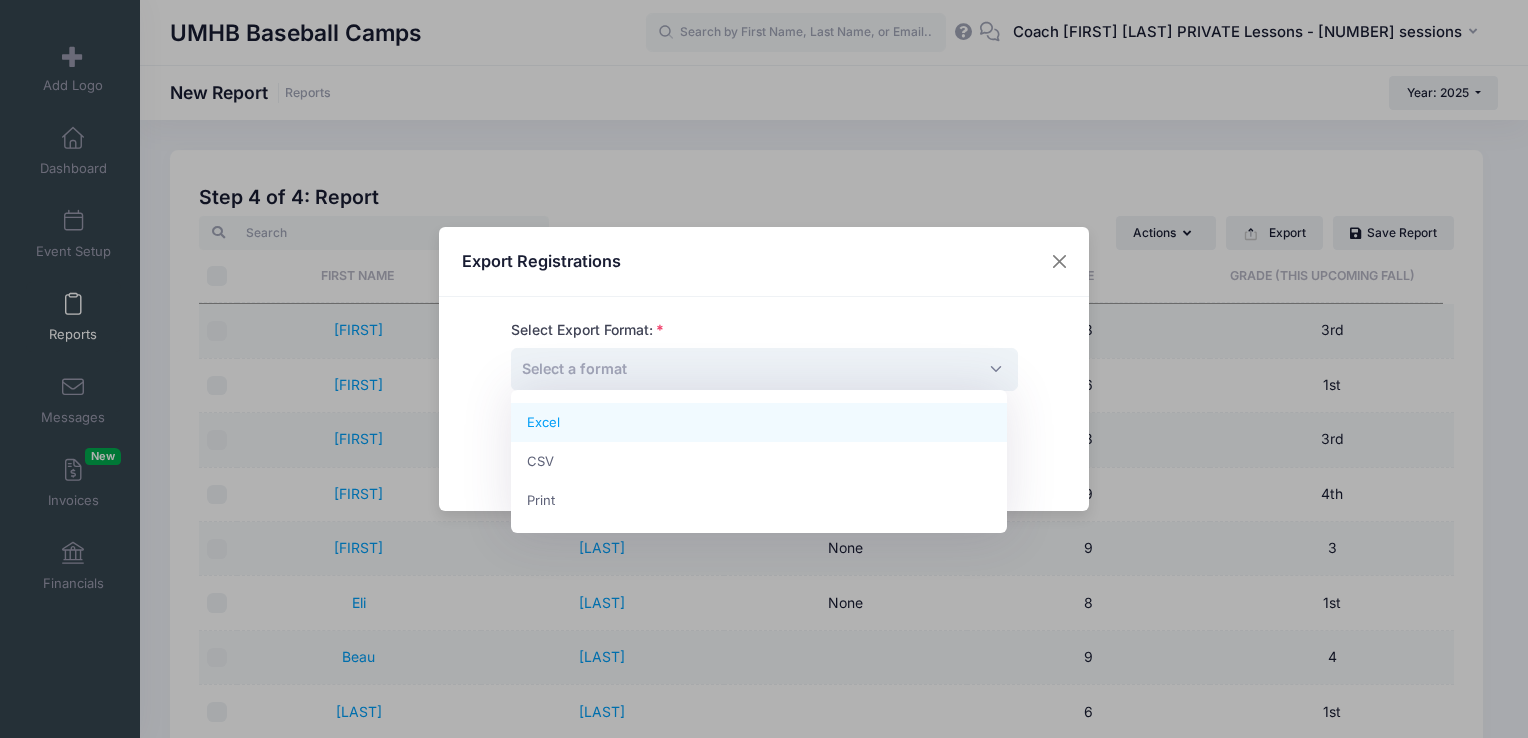 click on "Select a format" at bounding box center (764, 369) 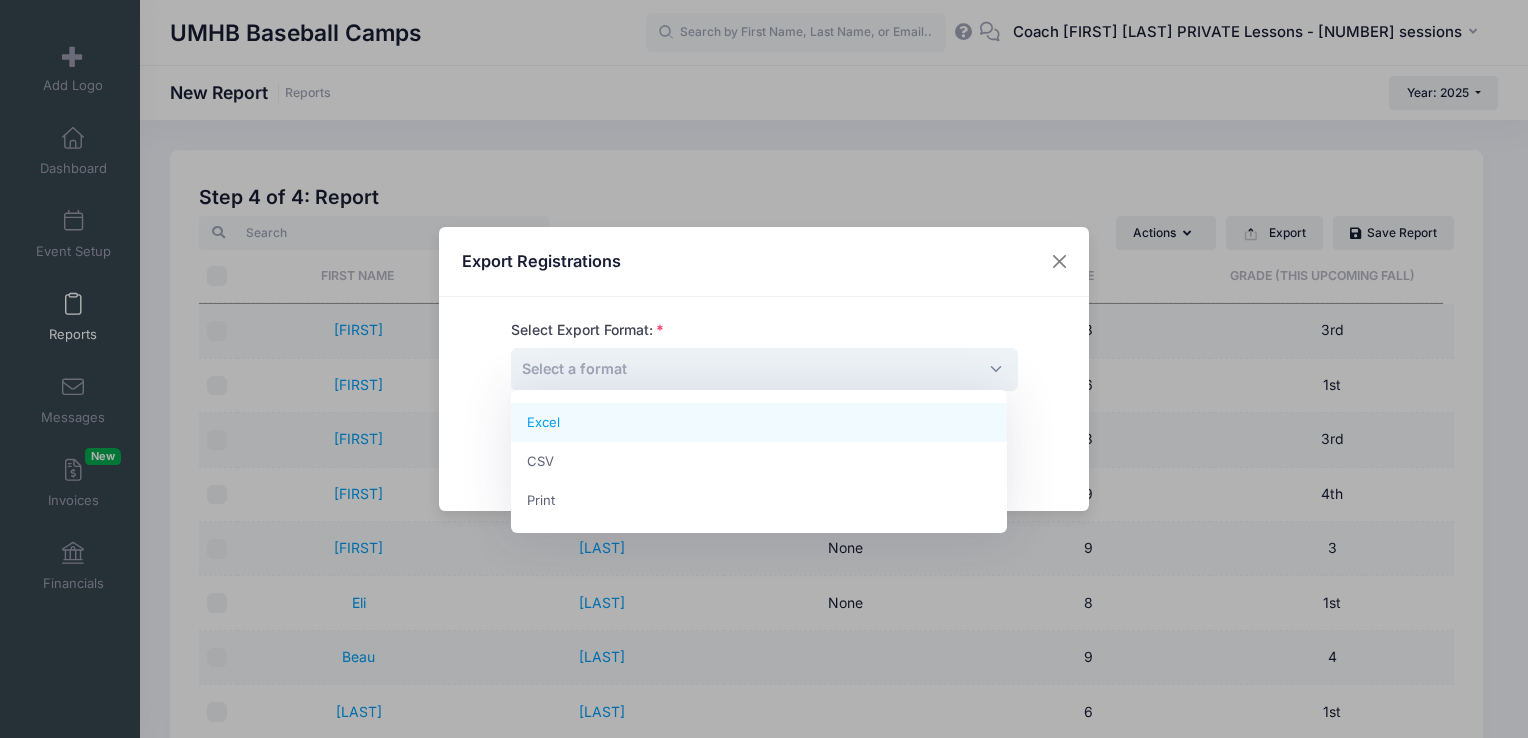select on "excel" 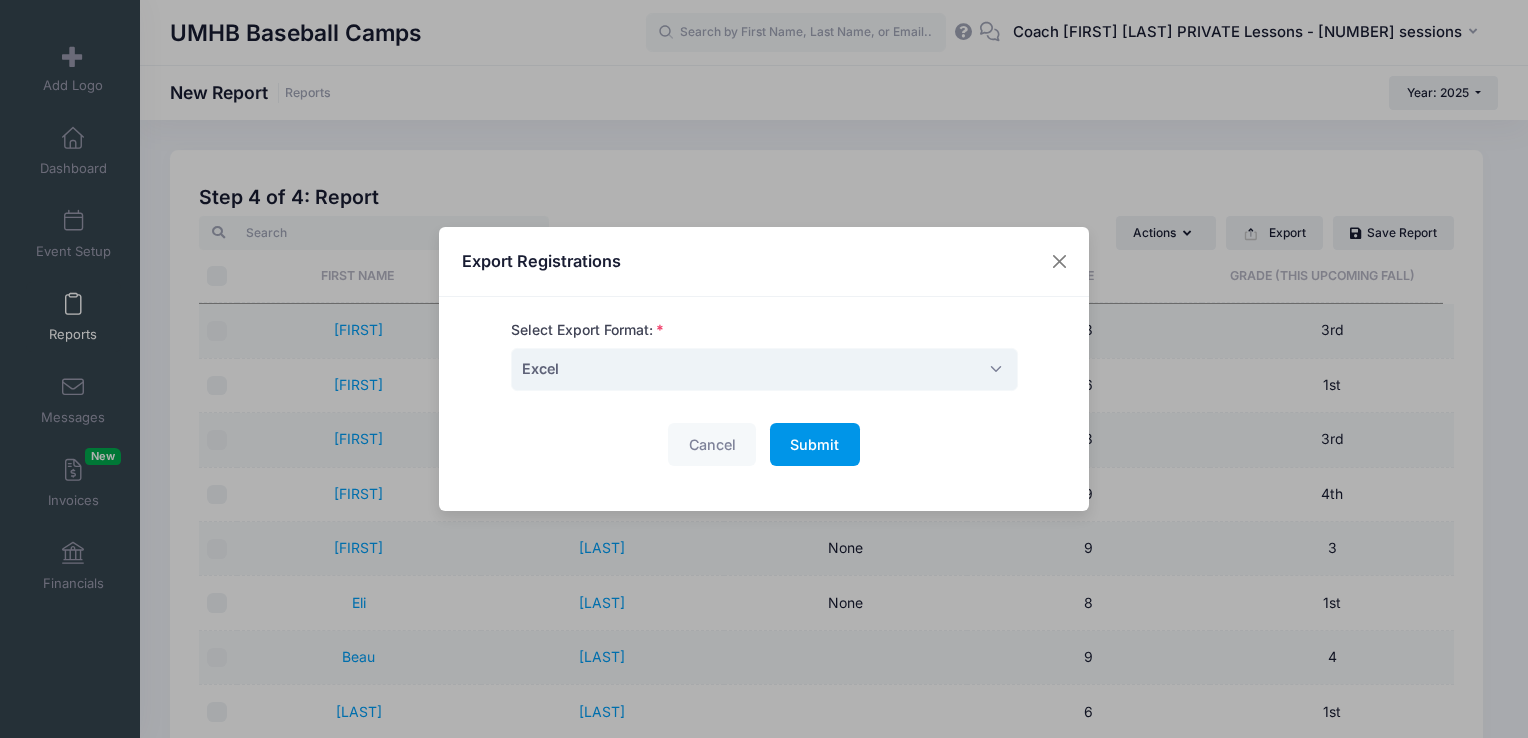click on "Submit
Please wait..." at bounding box center [815, 444] 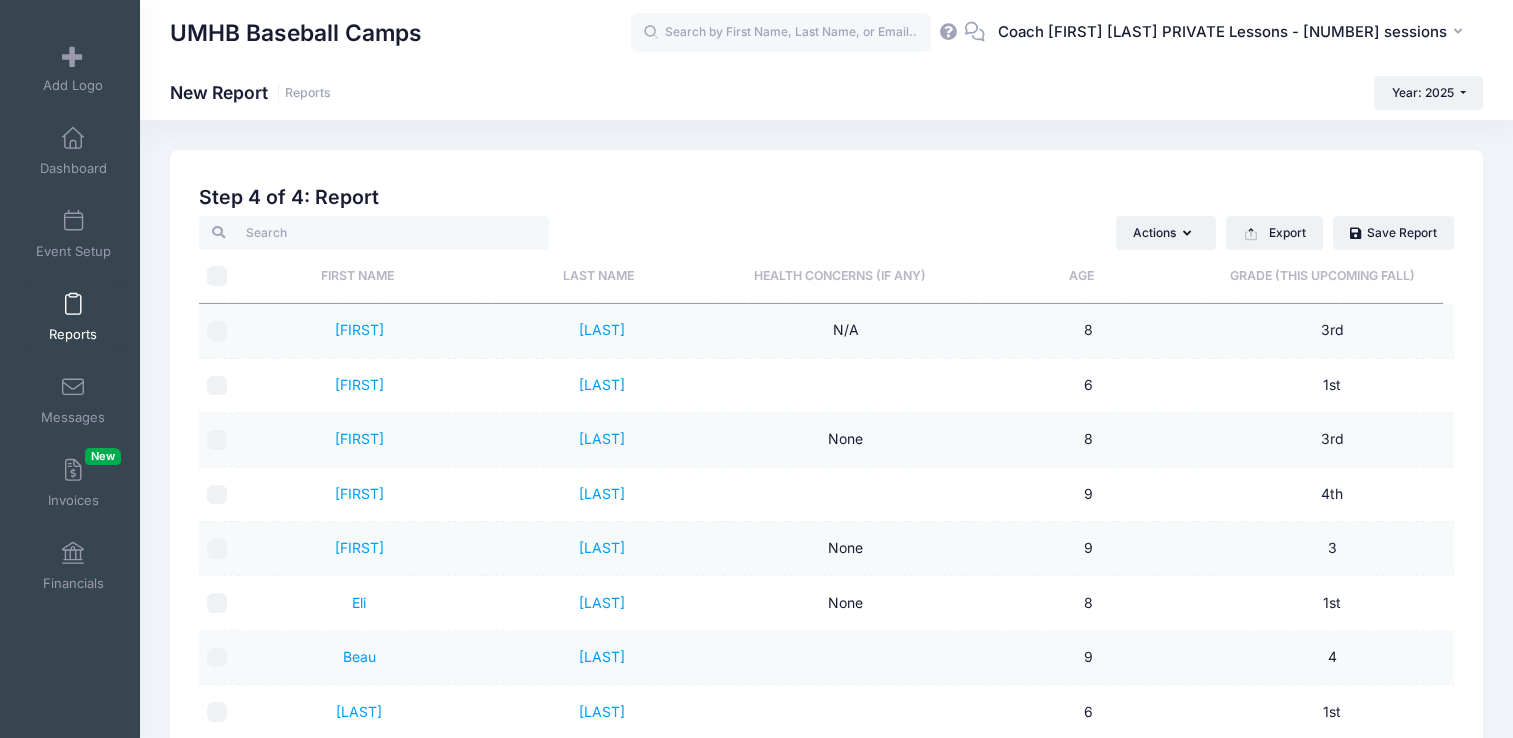 click on "UMHB Baseball Camps
New Report
Reports
Year: 2025
Year: 2025
Year: 2024" at bounding box center (826, 524) 